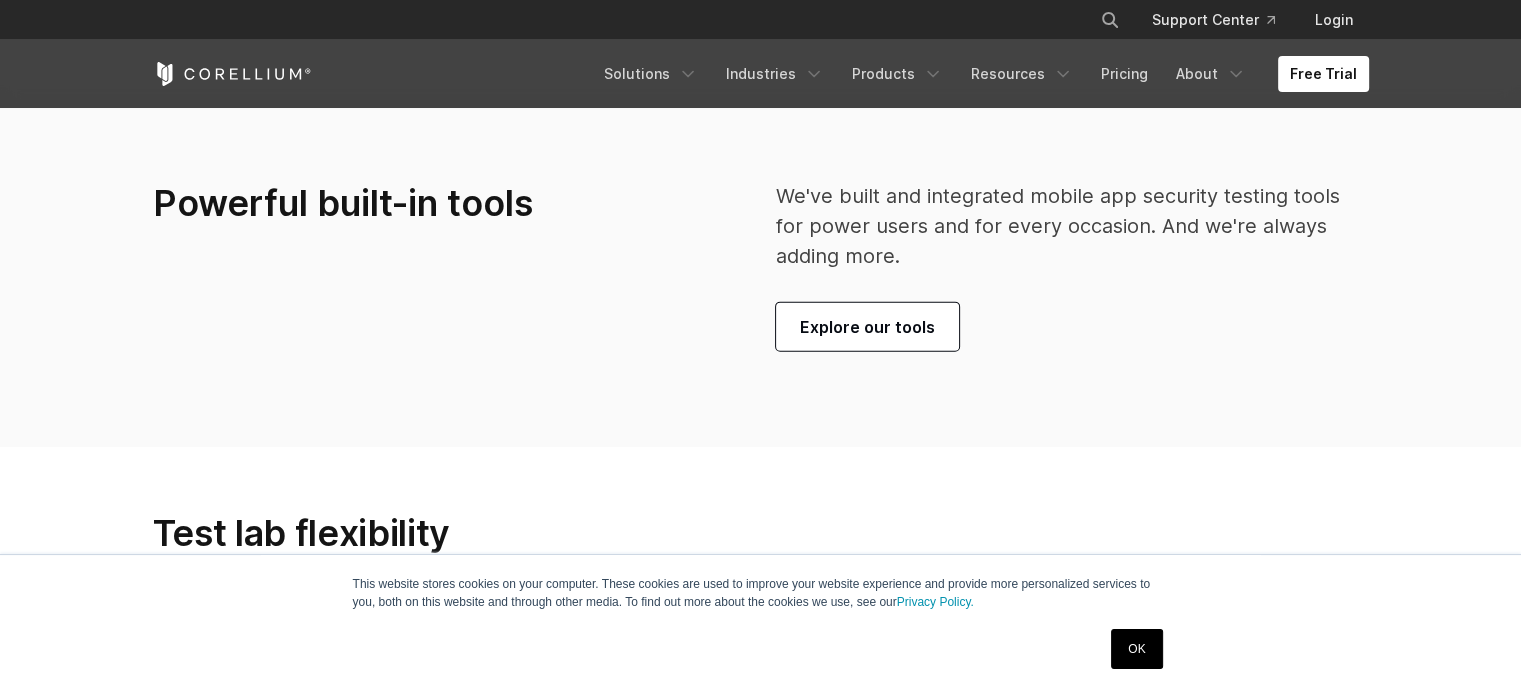 scroll, scrollTop: 0, scrollLeft: 0, axis: both 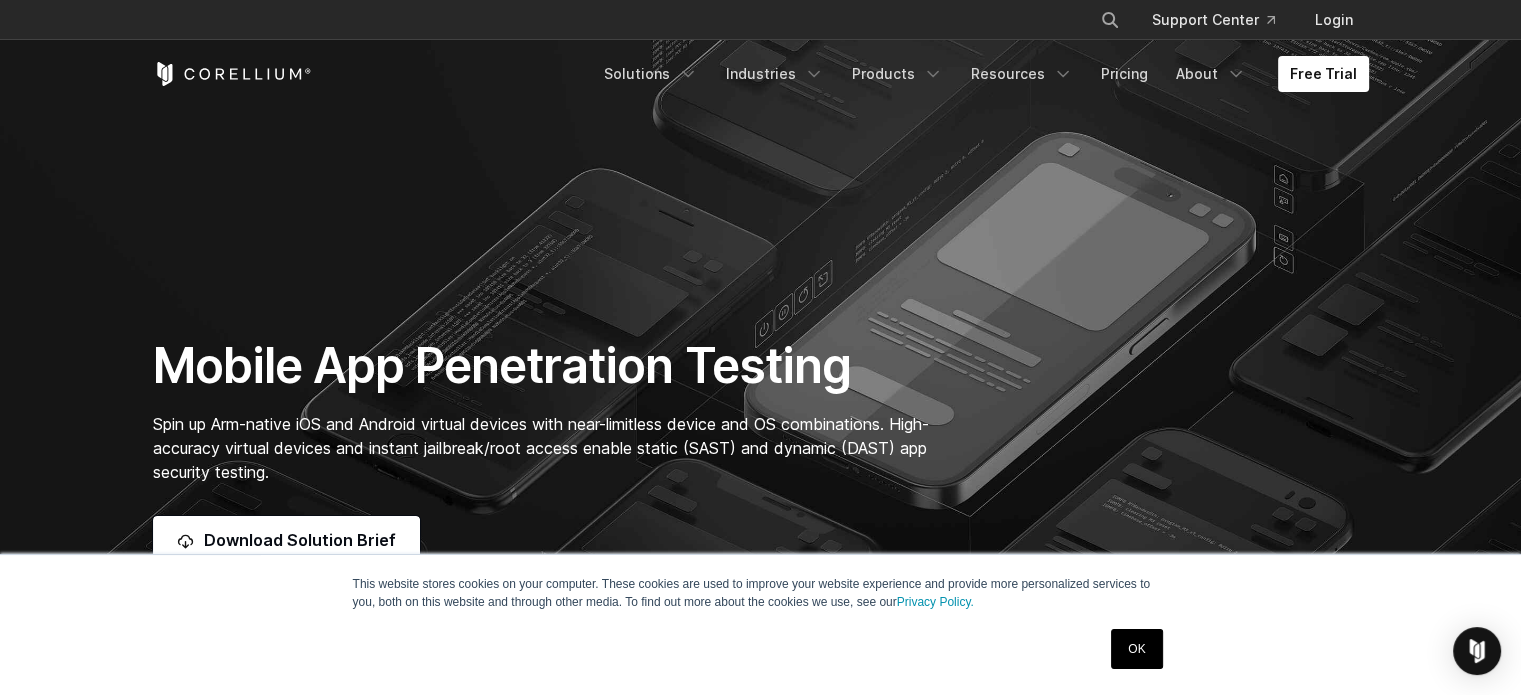 click on "This website stores cookies on your computer. These cookies are used to improve your website experience and provide more personalized services to you, both on this website and through other media. To find out more about the cookies we use, see our  Privacy Policy.
OK
×
Search our site...
Login" at bounding box center (760, 3524) 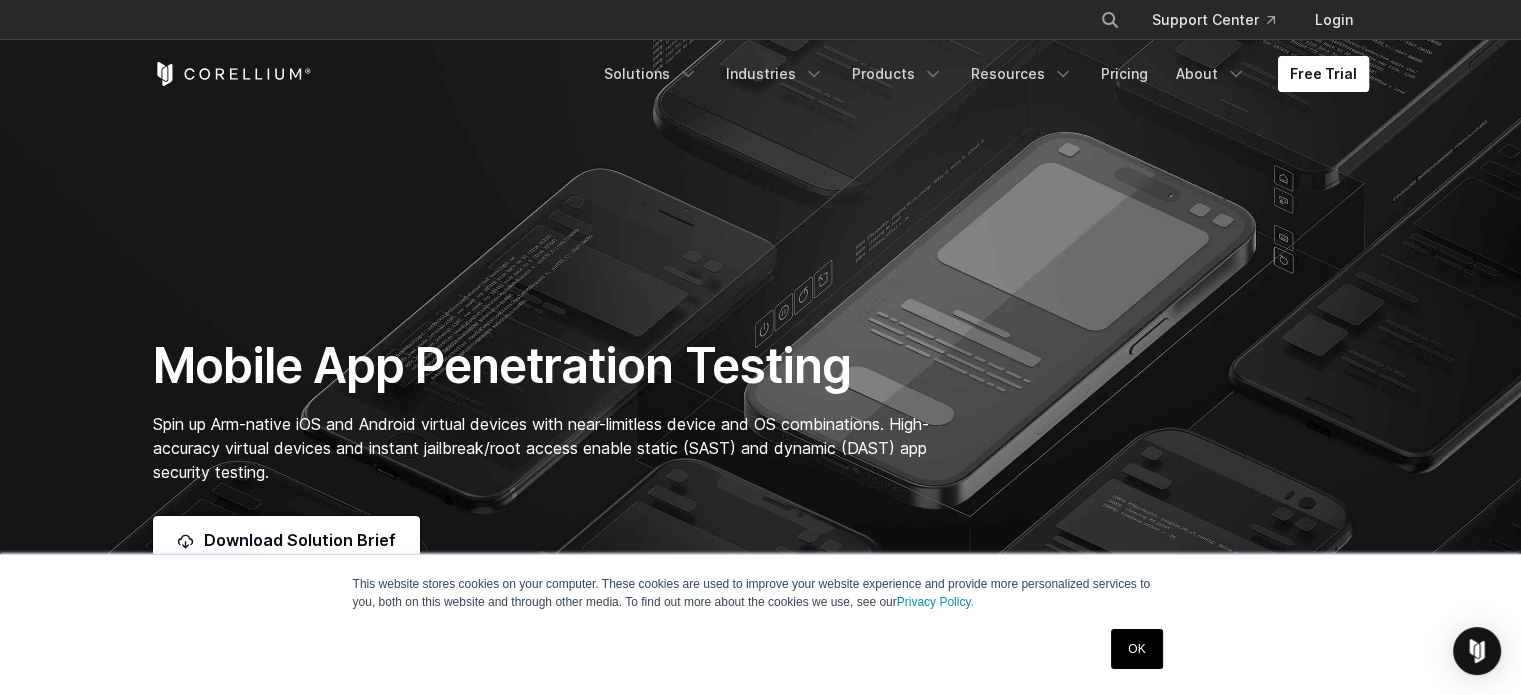 click on "Free Trial" at bounding box center [1323, 74] 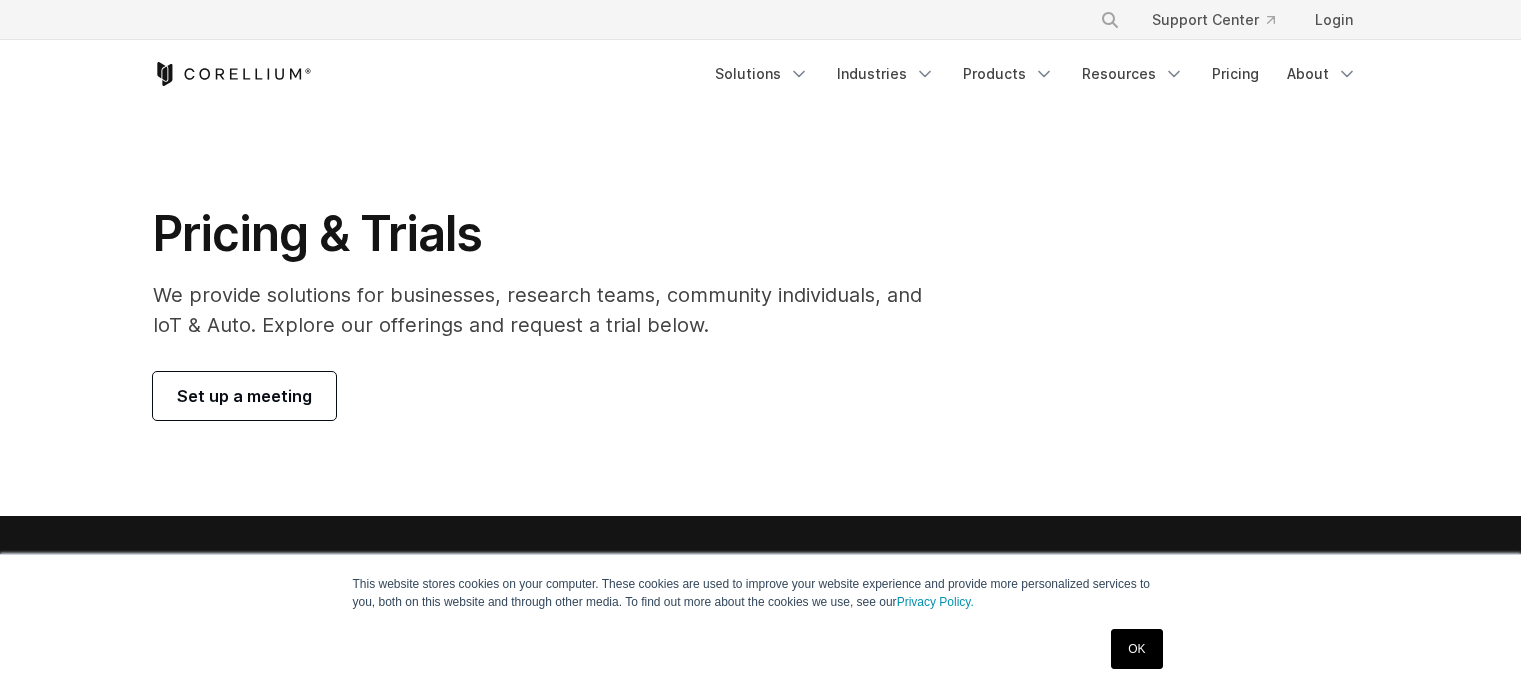 scroll, scrollTop: 0, scrollLeft: 0, axis: both 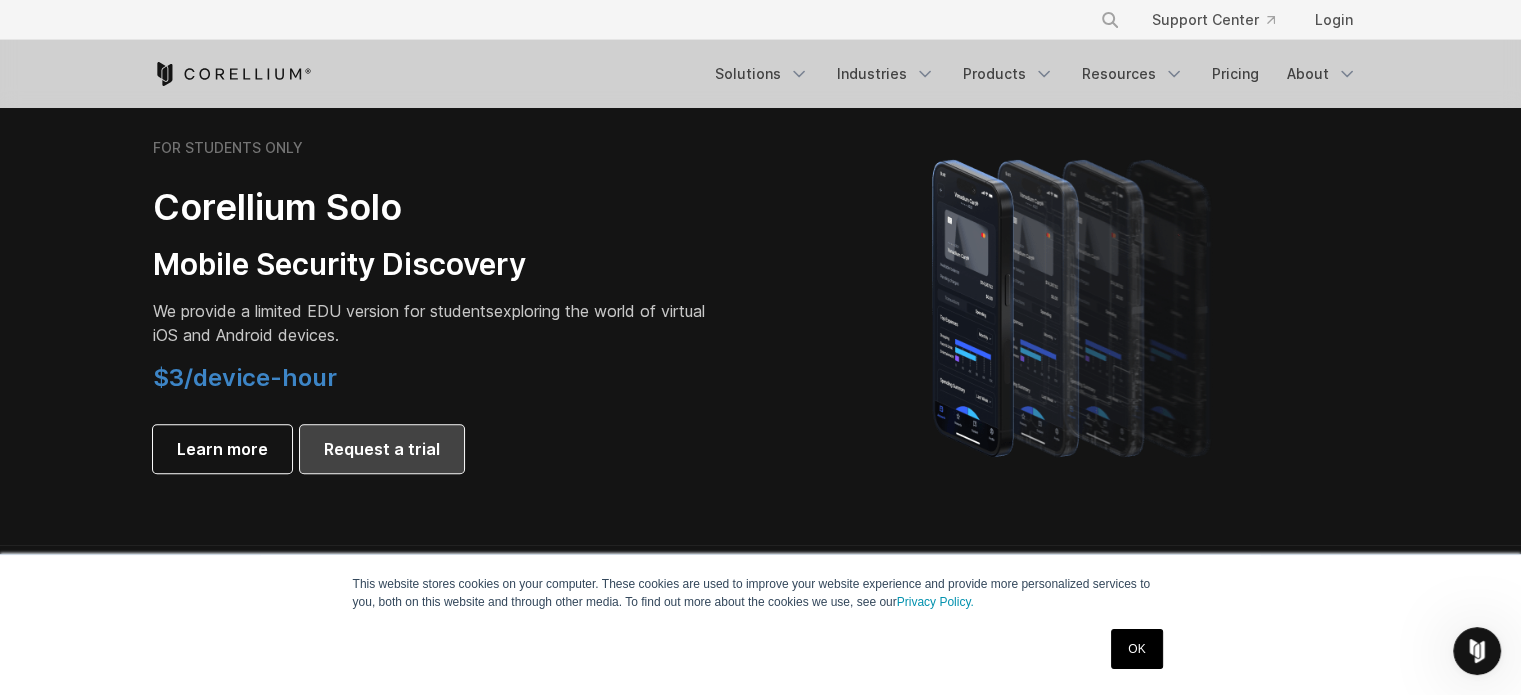click on "Request a trial" at bounding box center [382, 449] 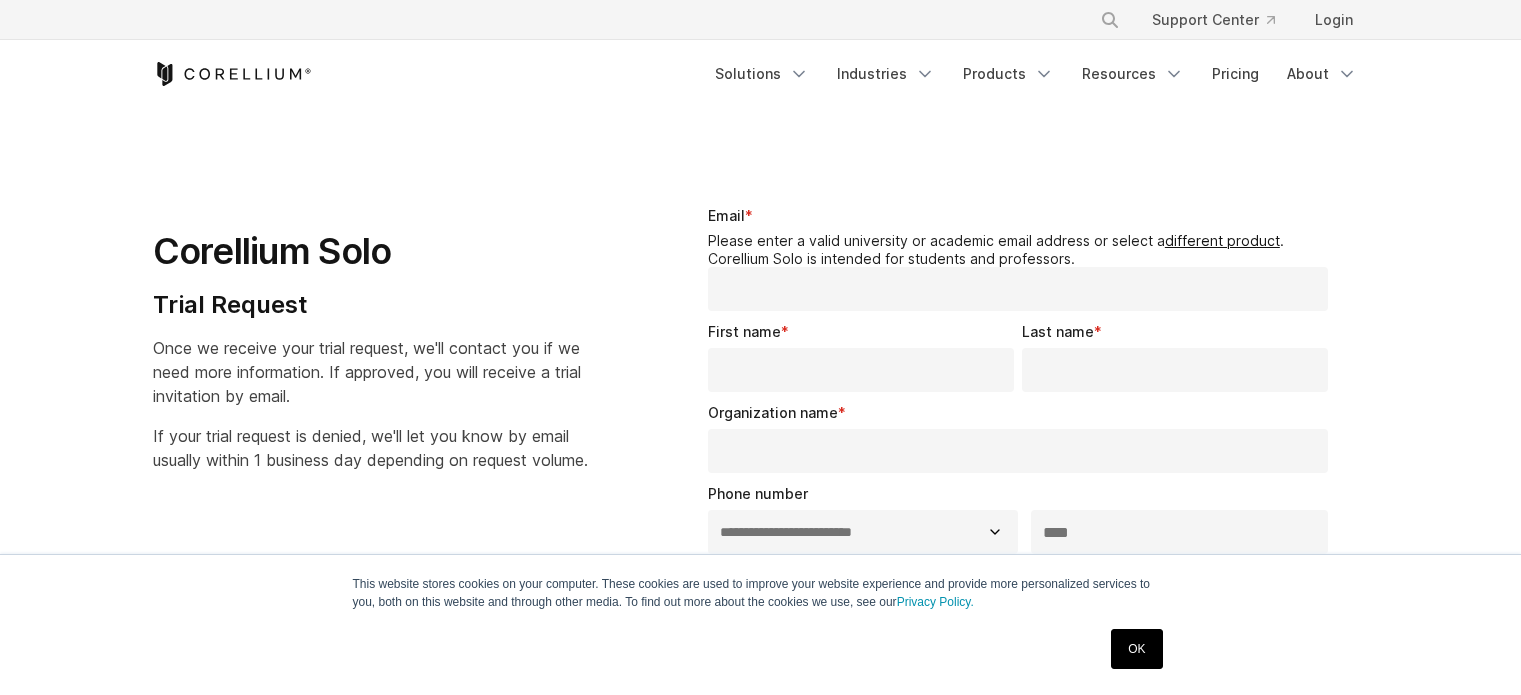 select on "**" 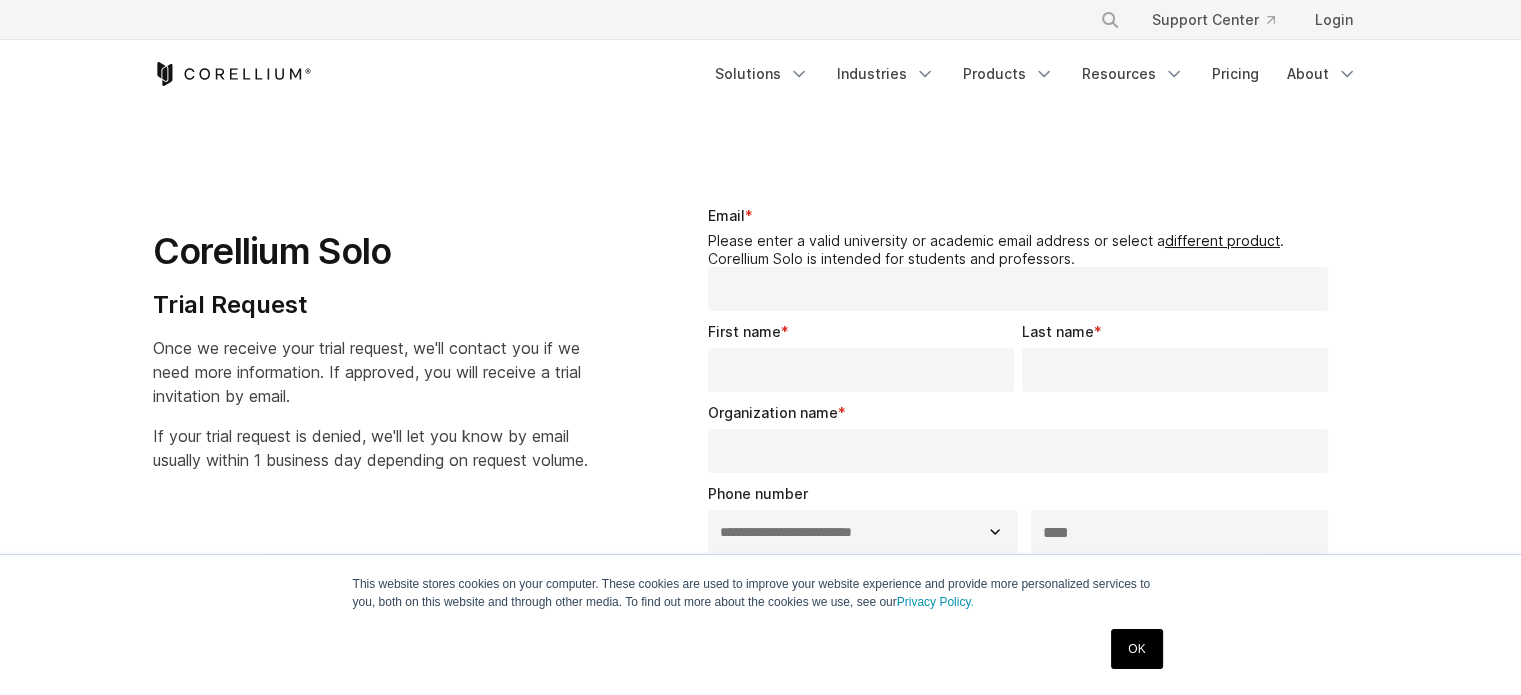 scroll, scrollTop: 0, scrollLeft: 0, axis: both 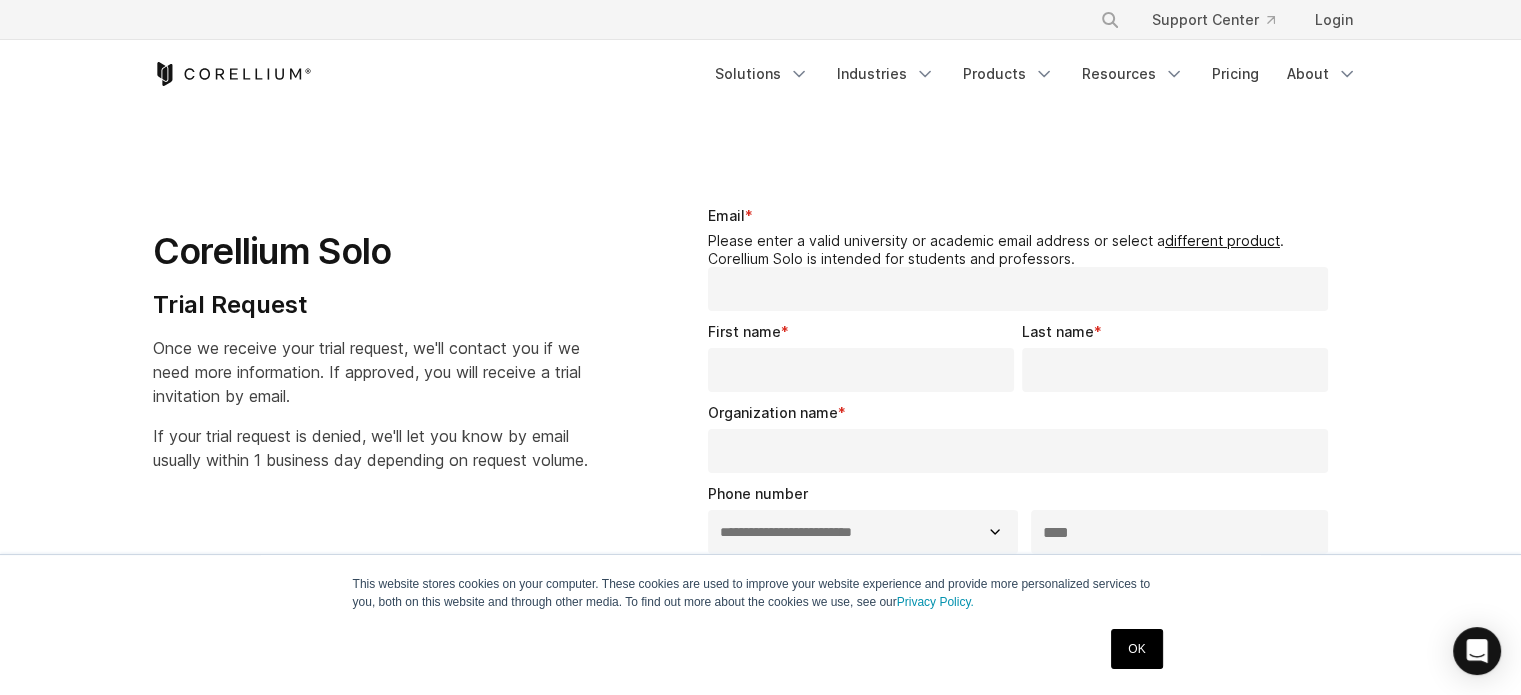 drag, startPoint x: 1535, startPoint y: 134, endPoint x: 1531, endPoint y: 27, distance: 107.07474 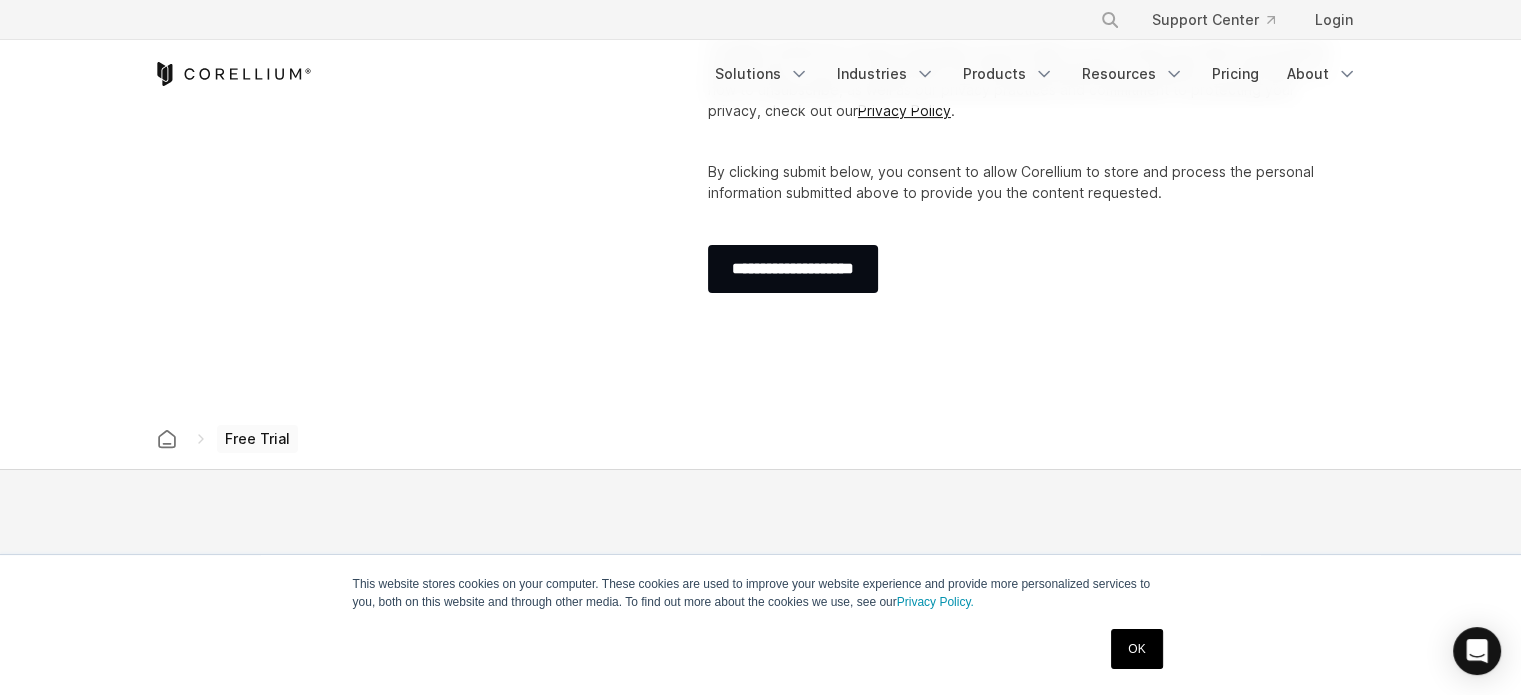 scroll, scrollTop: 0, scrollLeft: 0, axis: both 